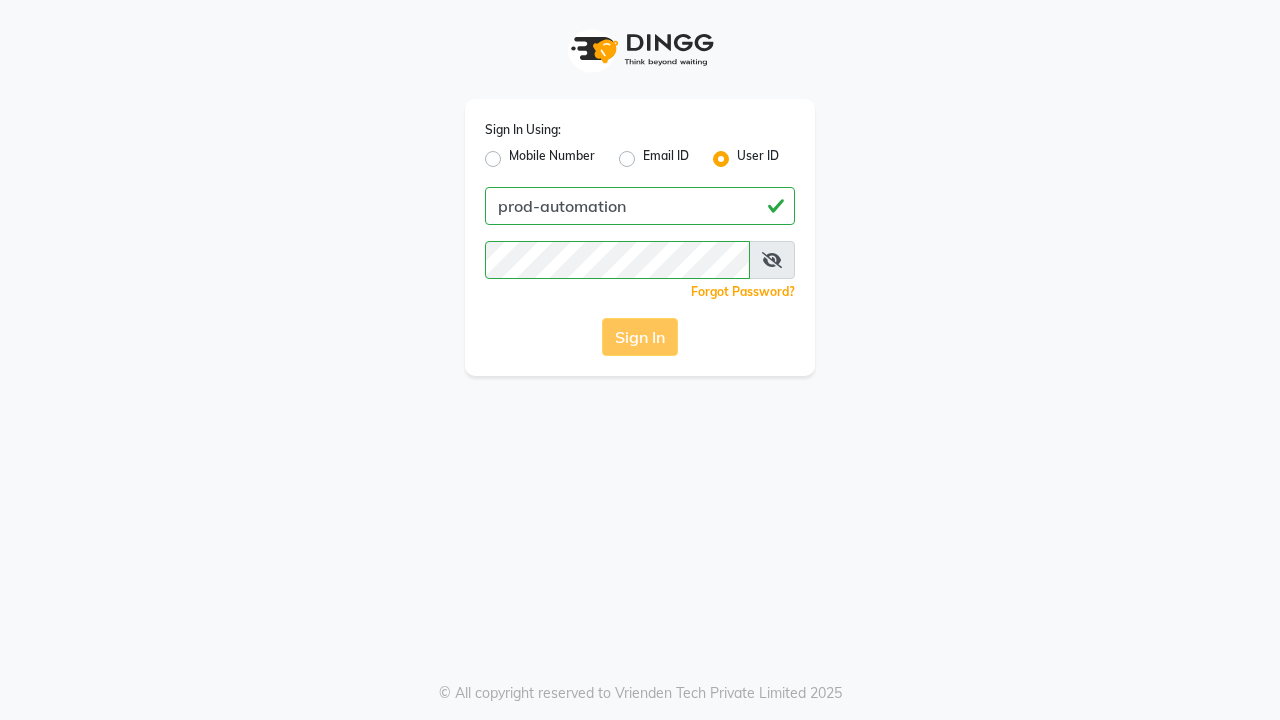 scroll, scrollTop: 0, scrollLeft: 0, axis: both 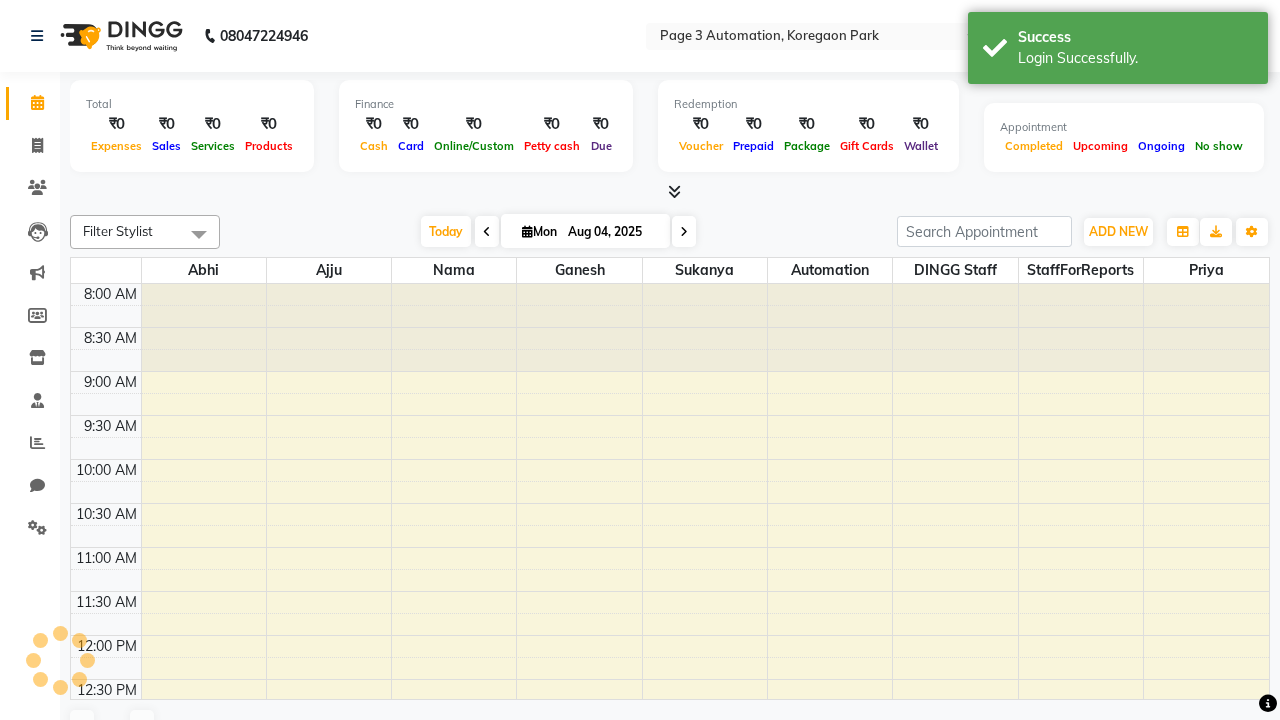 select on "en" 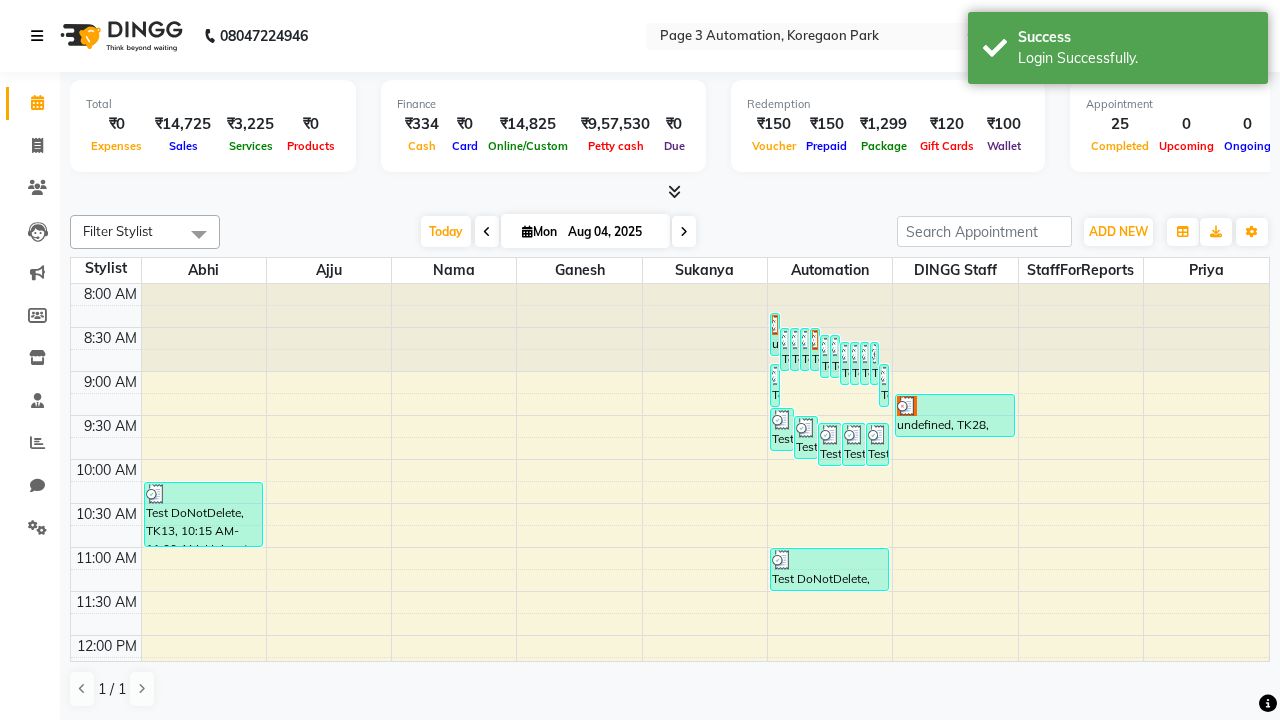 click at bounding box center (37, 36) 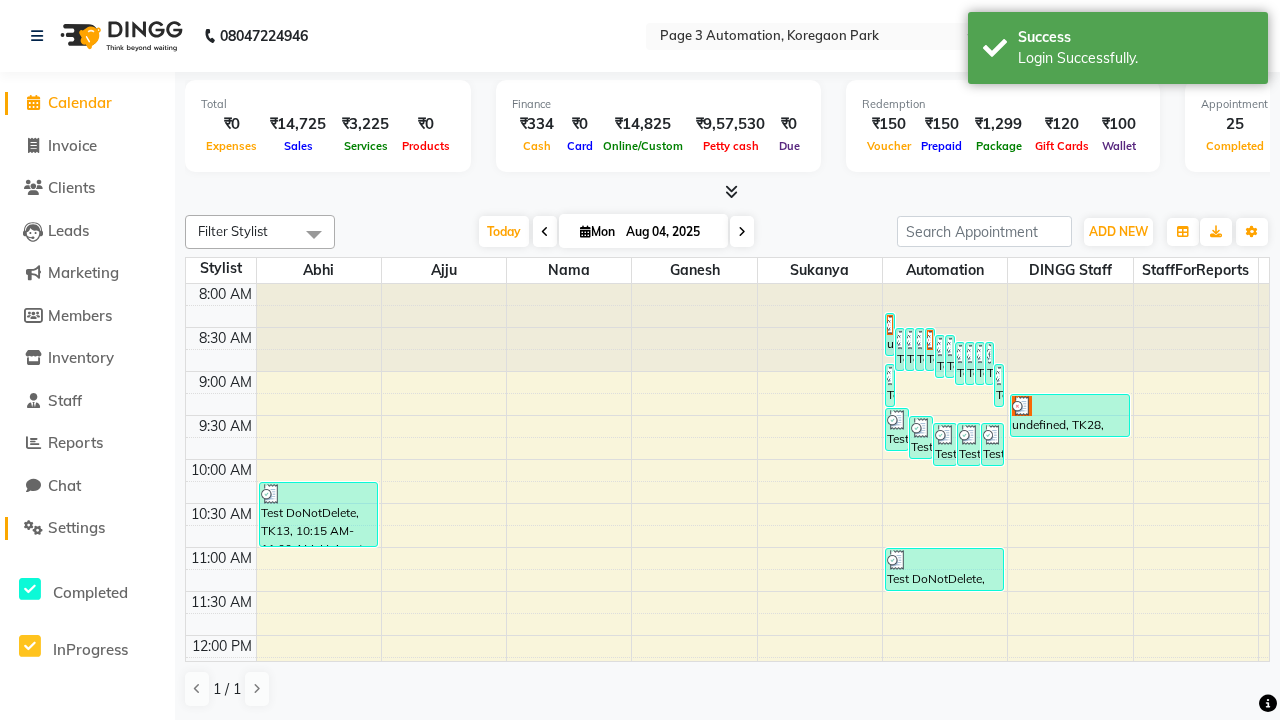 click on "Settings" 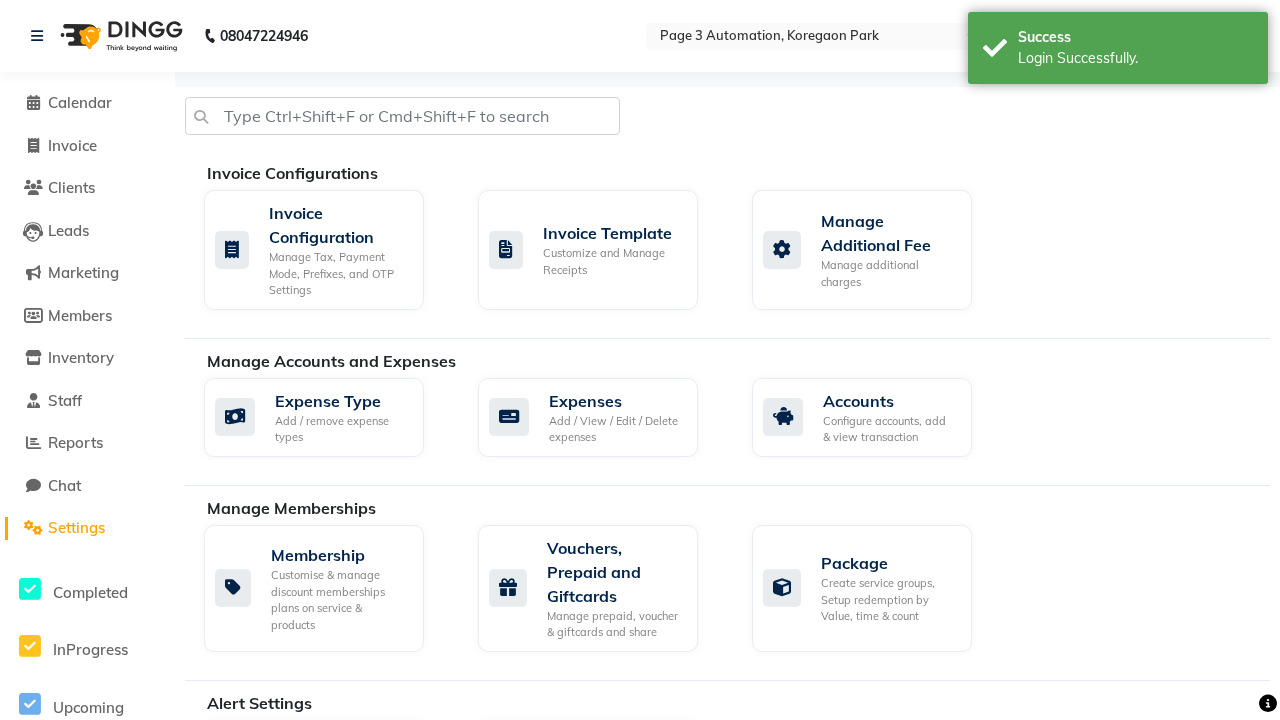 scroll, scrollTop: 1184, scrollLeft: 0, axis: vertical 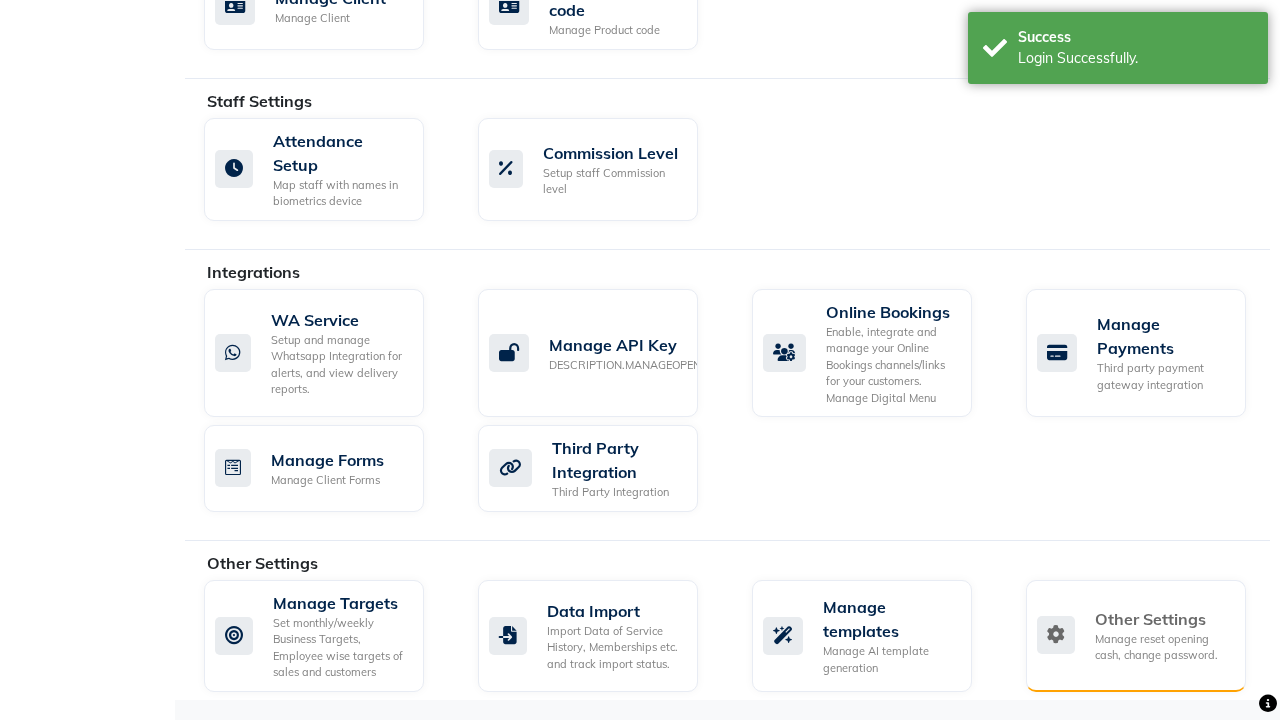 click on "Manage reset opening cash, change password." 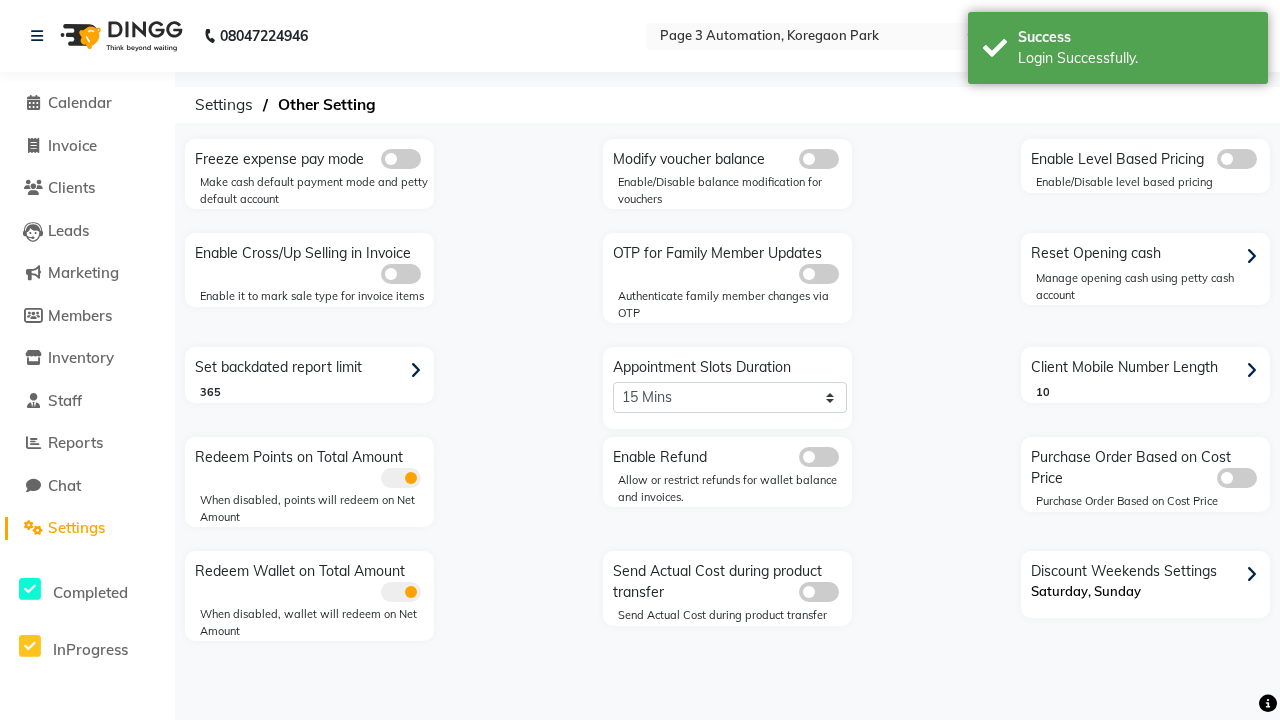scroll, scrollTop: 0, scrollLeft: 0, axis: both 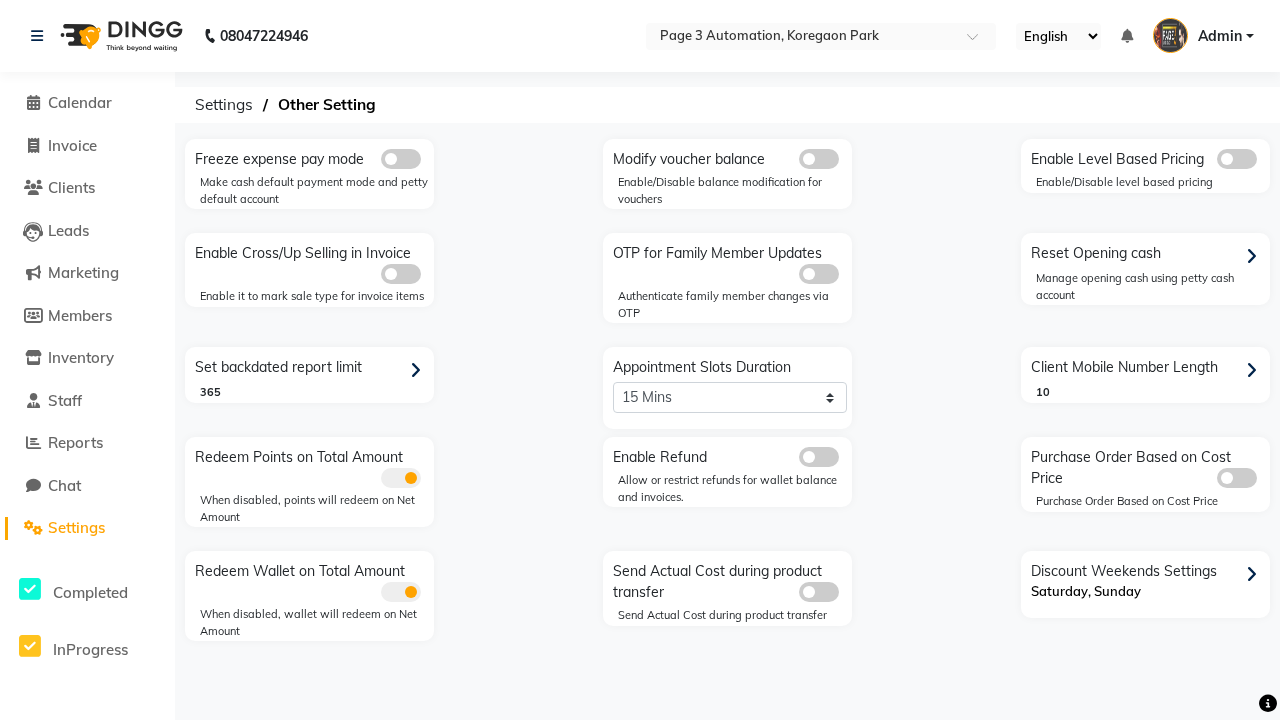 click 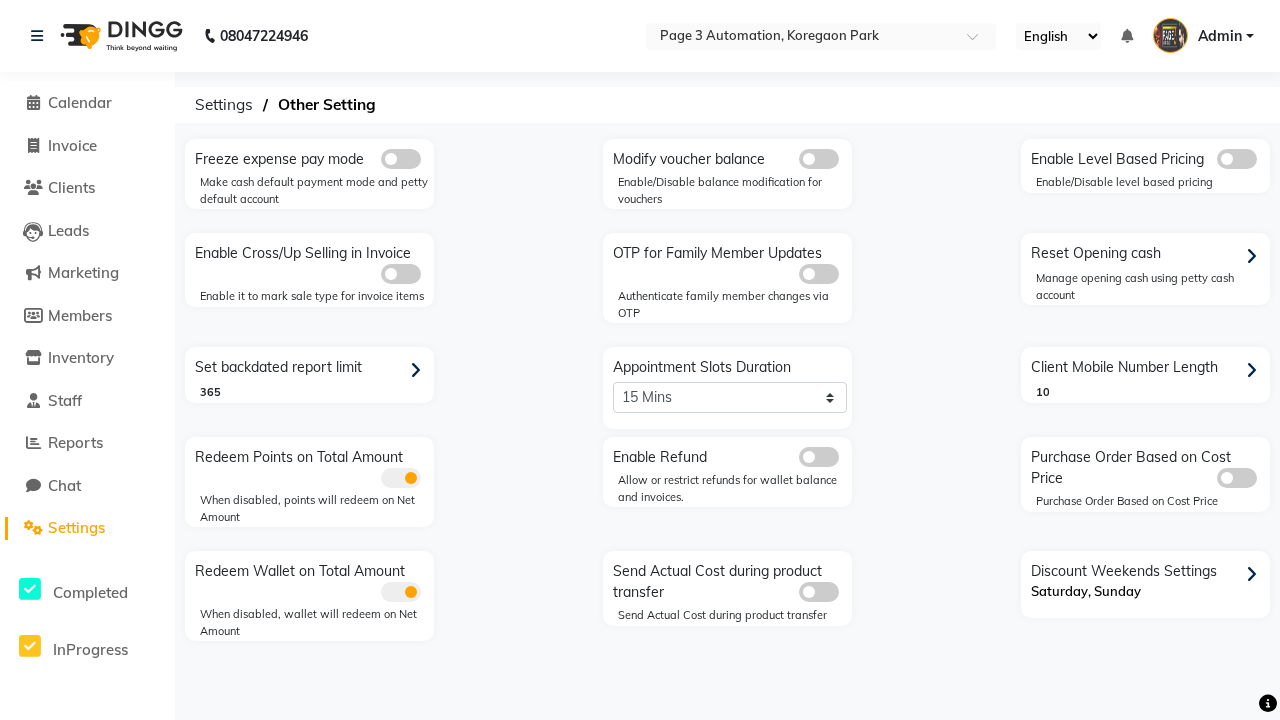 click 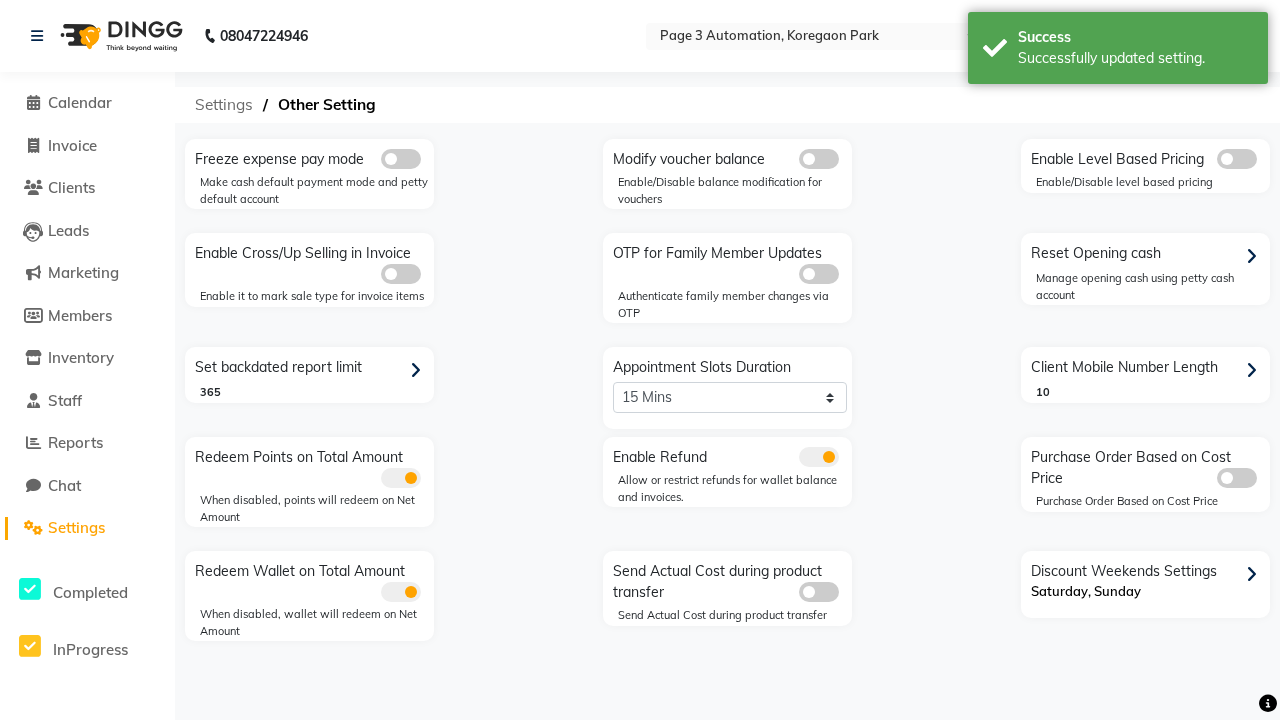 click on "Settings" 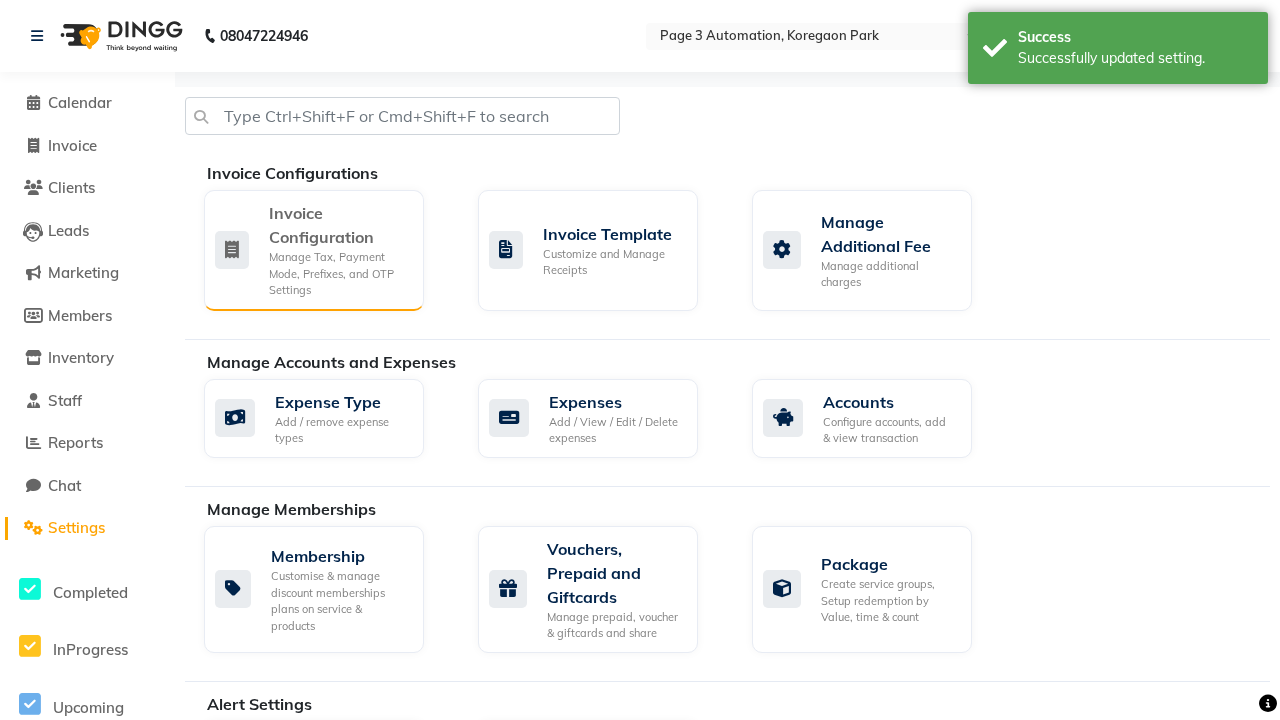 click on "Manage Tax, Payment Mode, Prefixes, and OTP Settings" 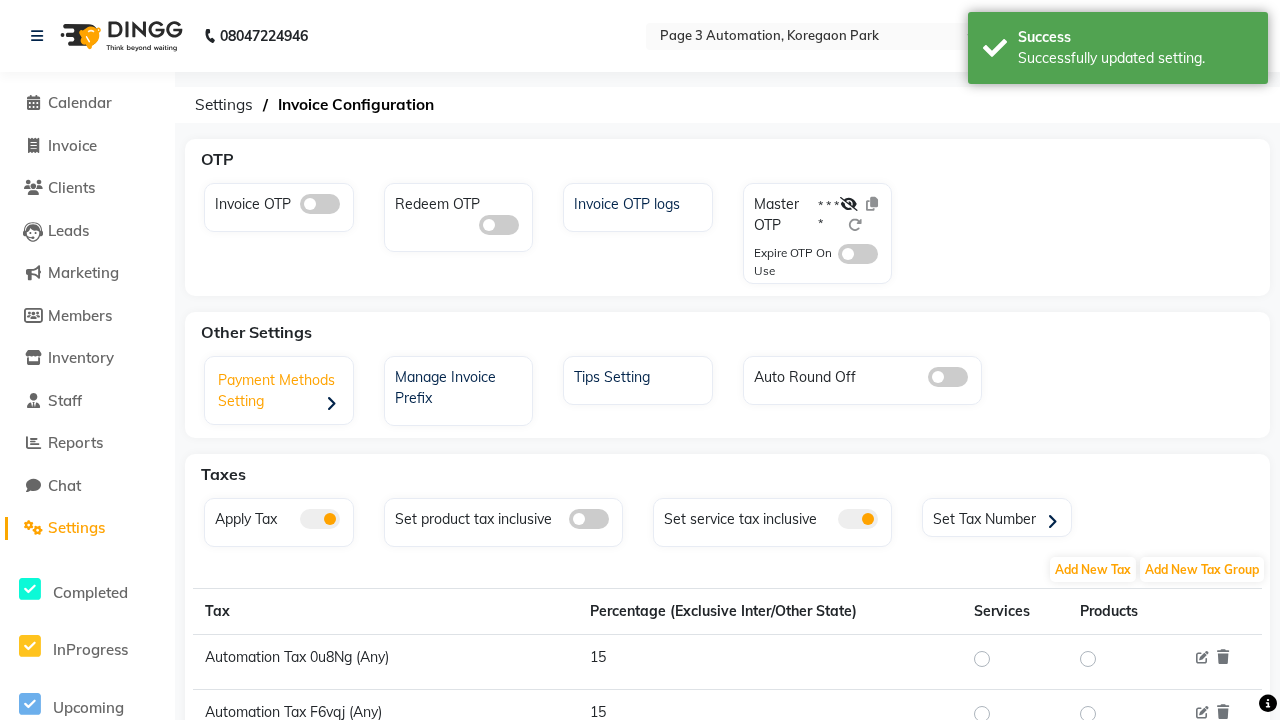 click on "Payment Methods Setting" 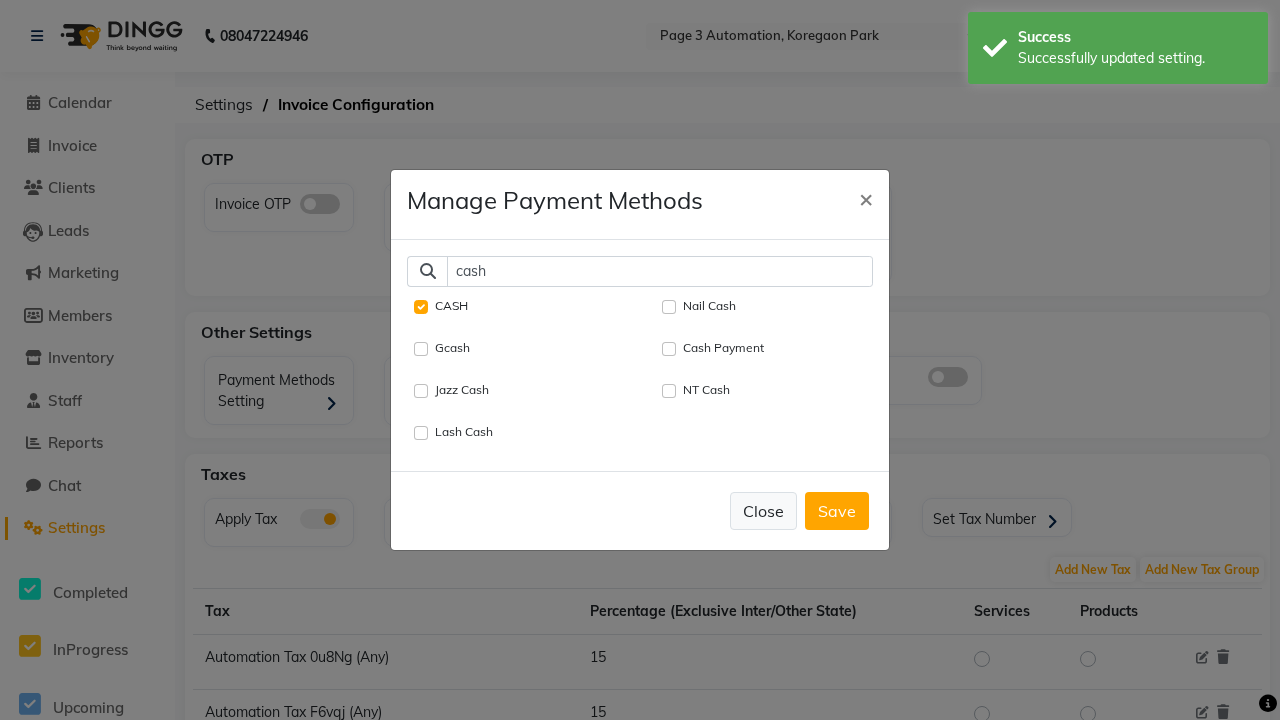 type on "cash" 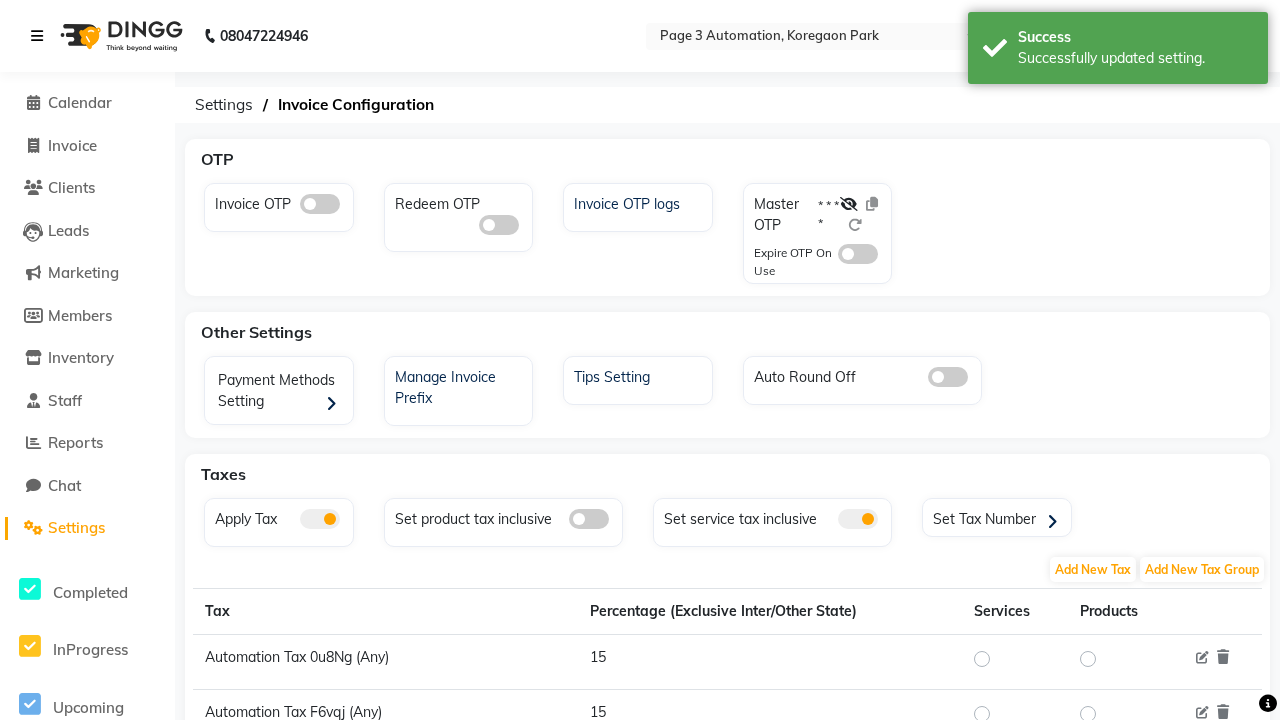 click at bounding box center (37, 36) 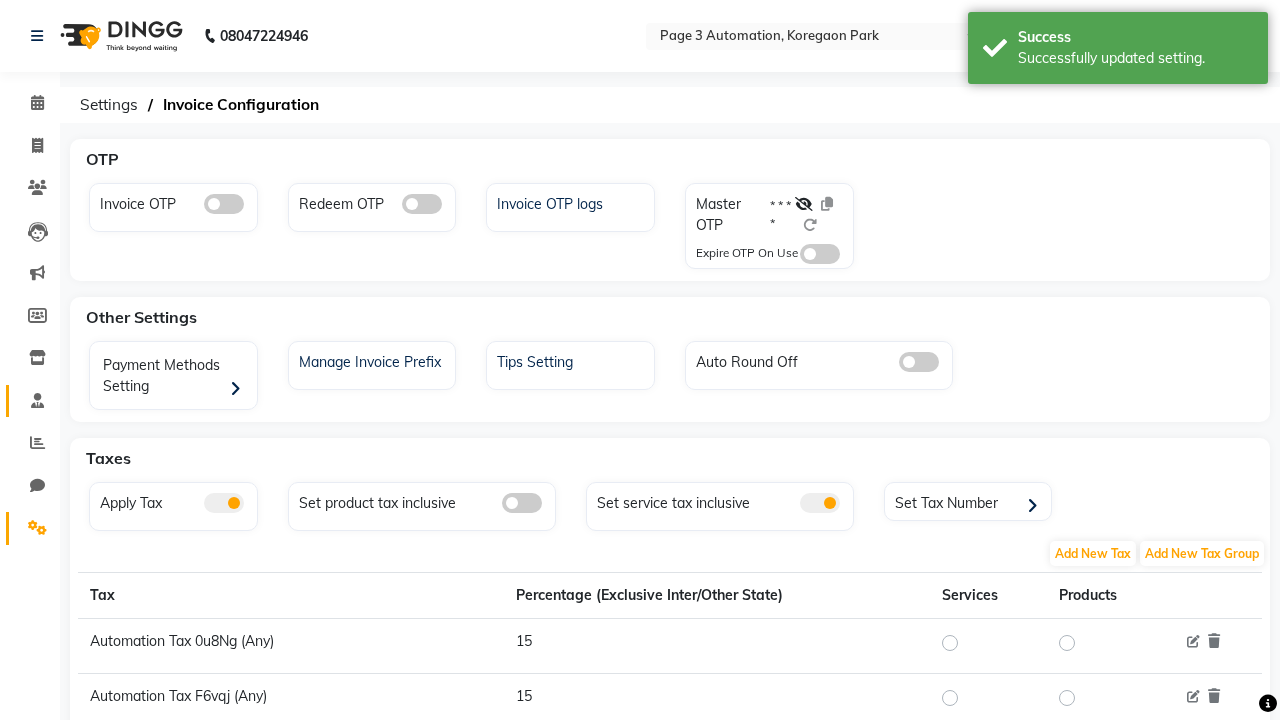 click 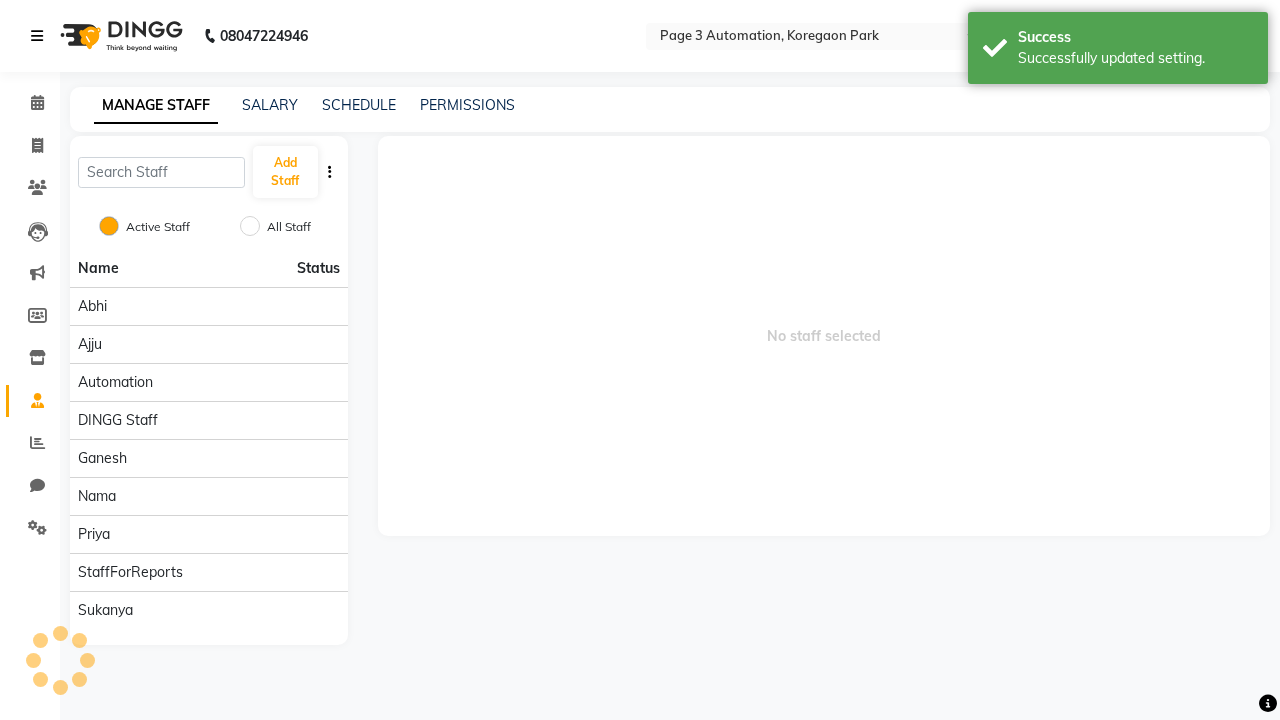 click at bounding box center [37, 36] 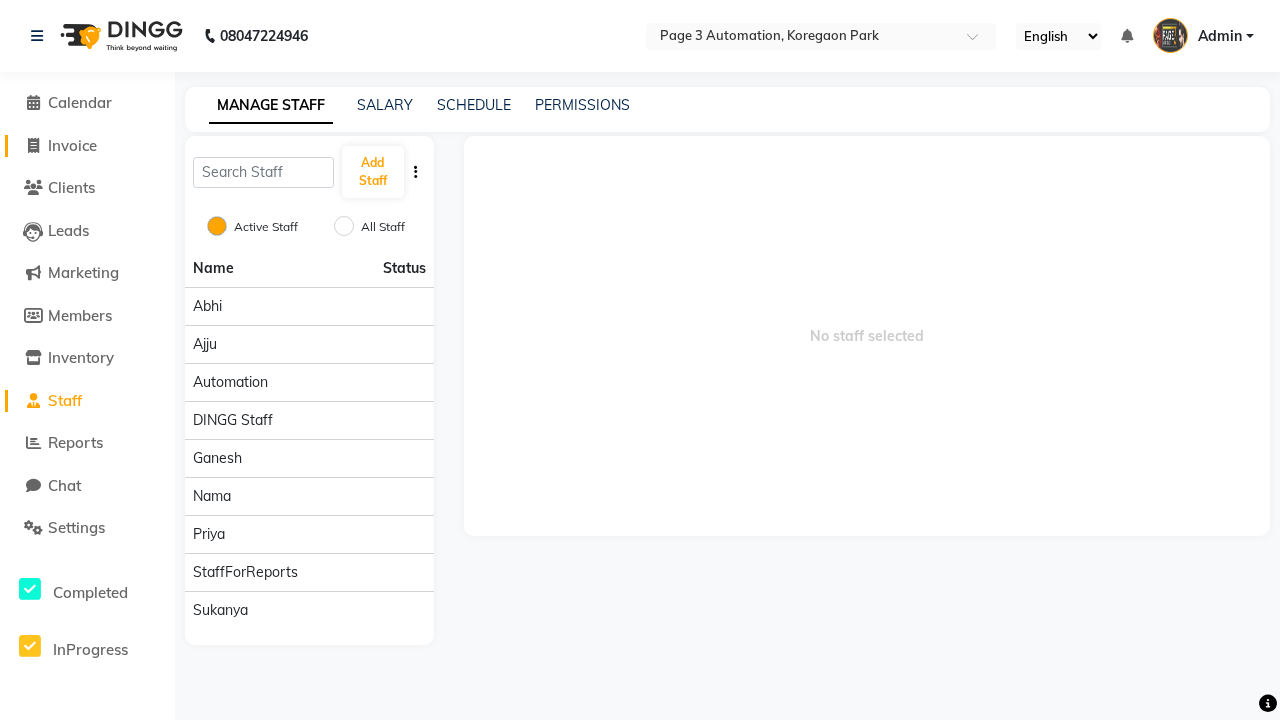 click on "Invoice" 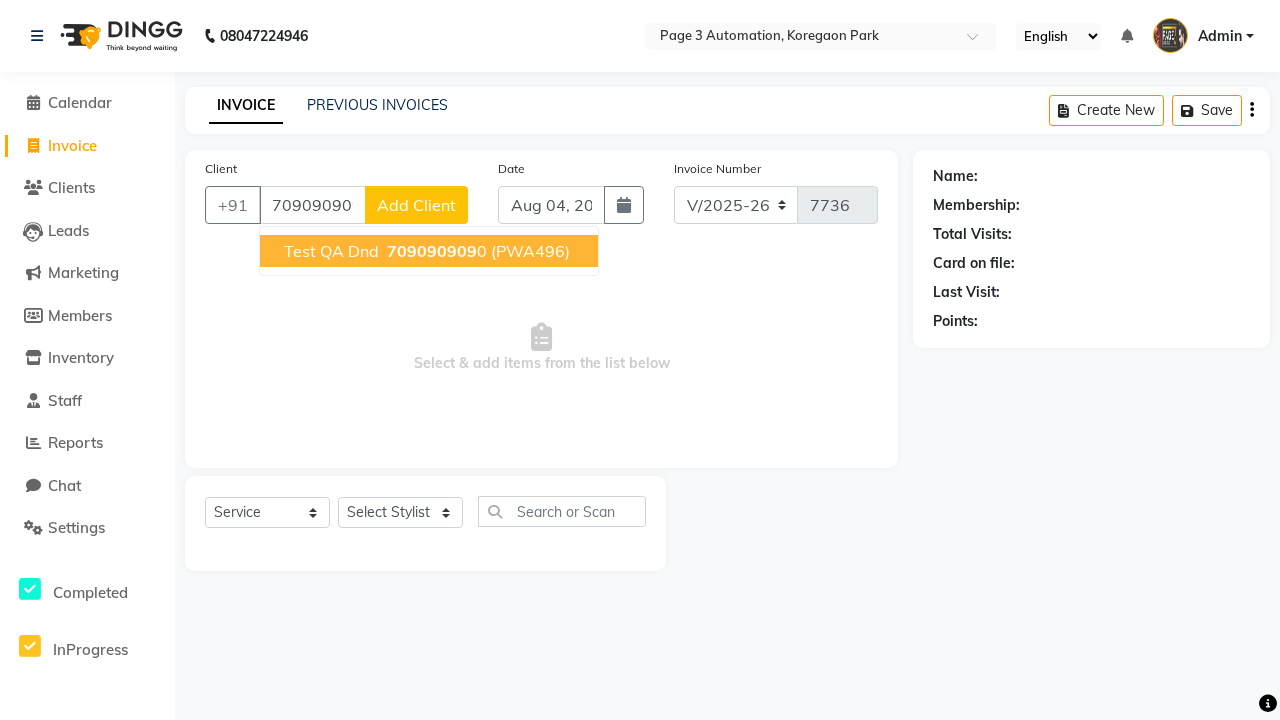 click on "709090909" at bounding box center (432, 251) 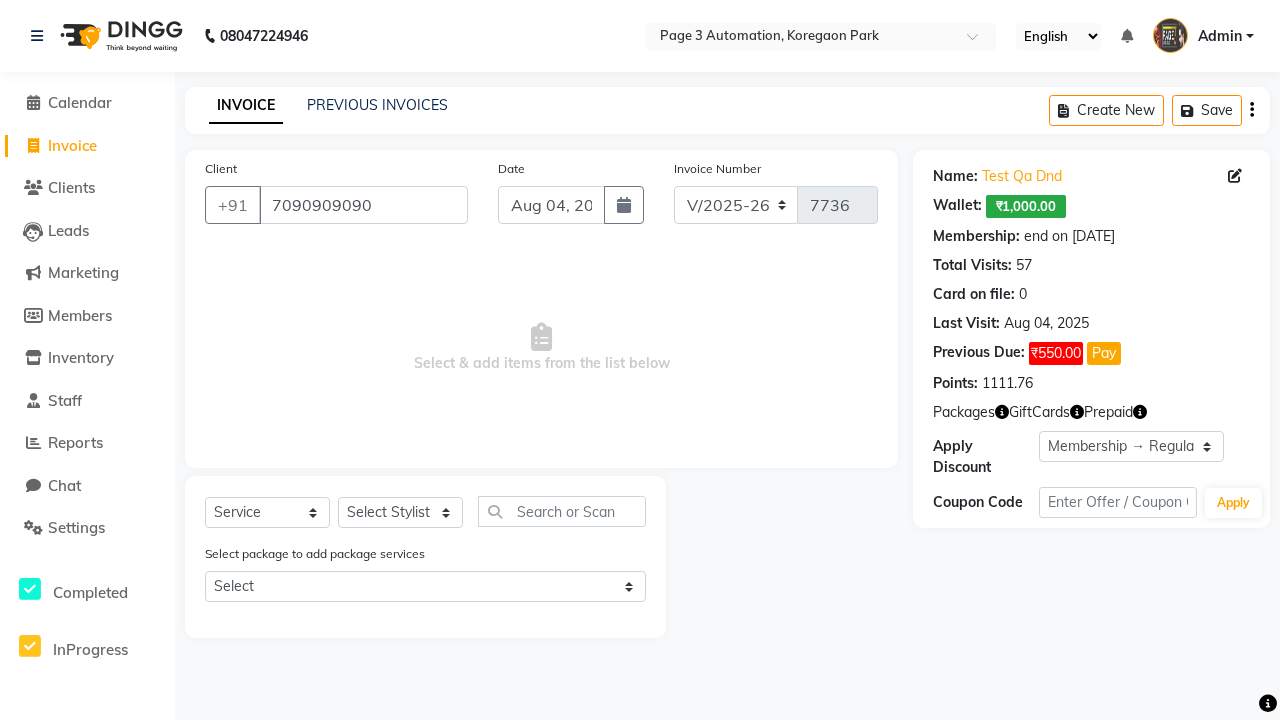 select on "0:" 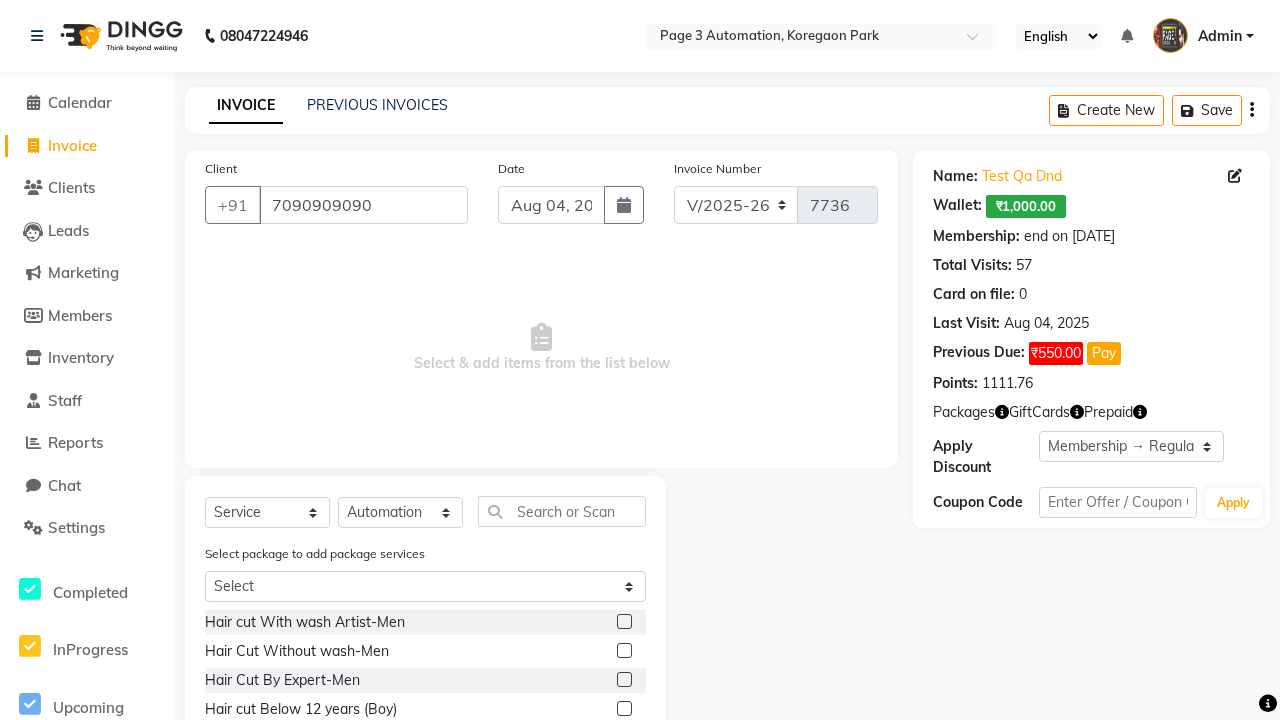 click 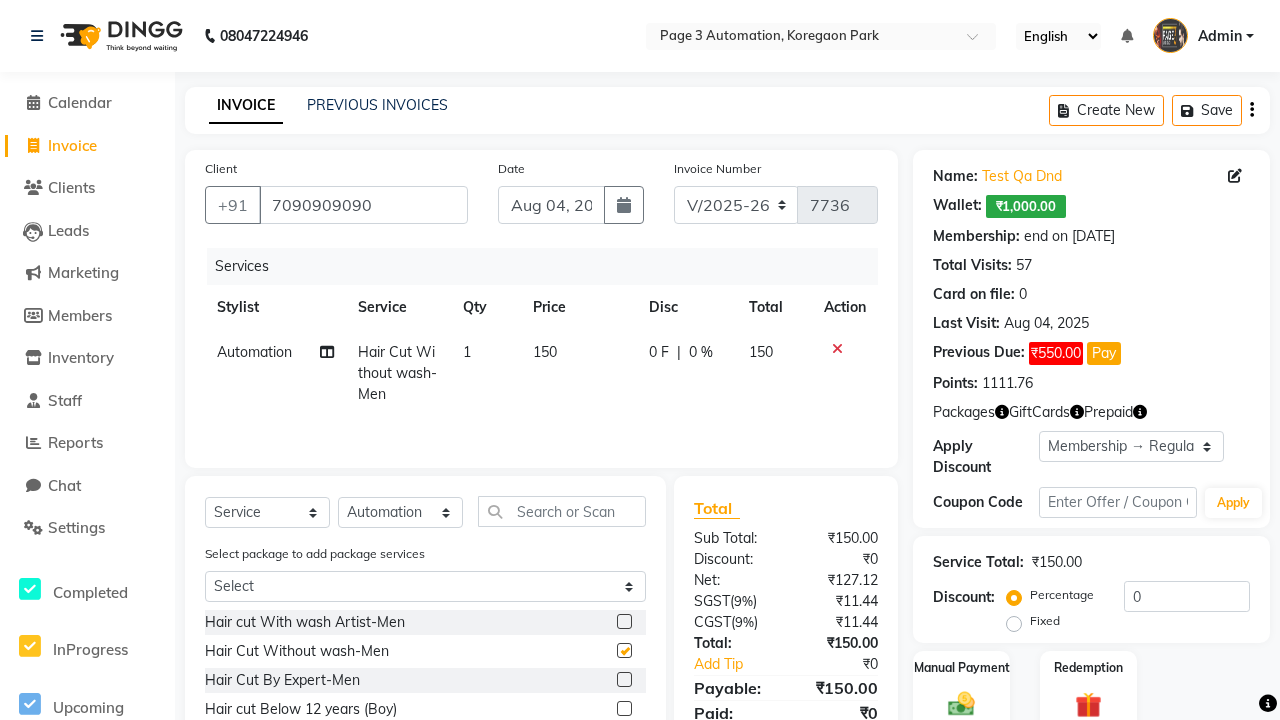 checkbox on "false" 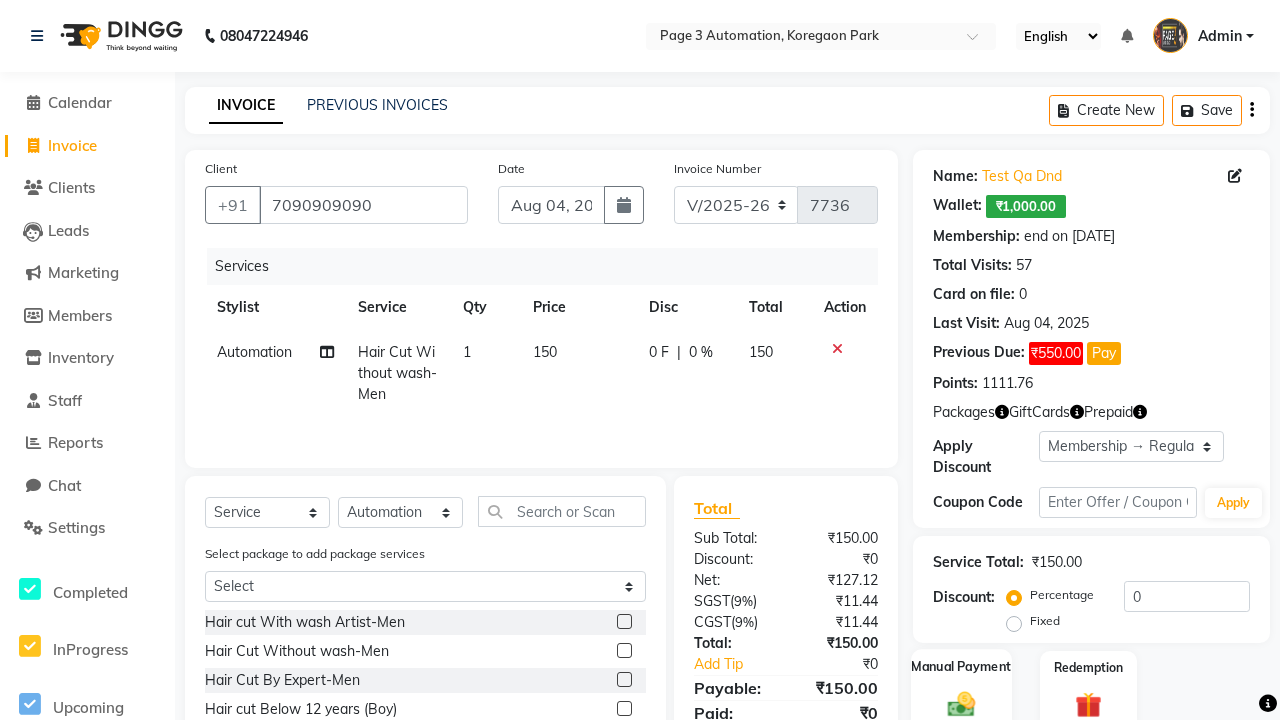 click 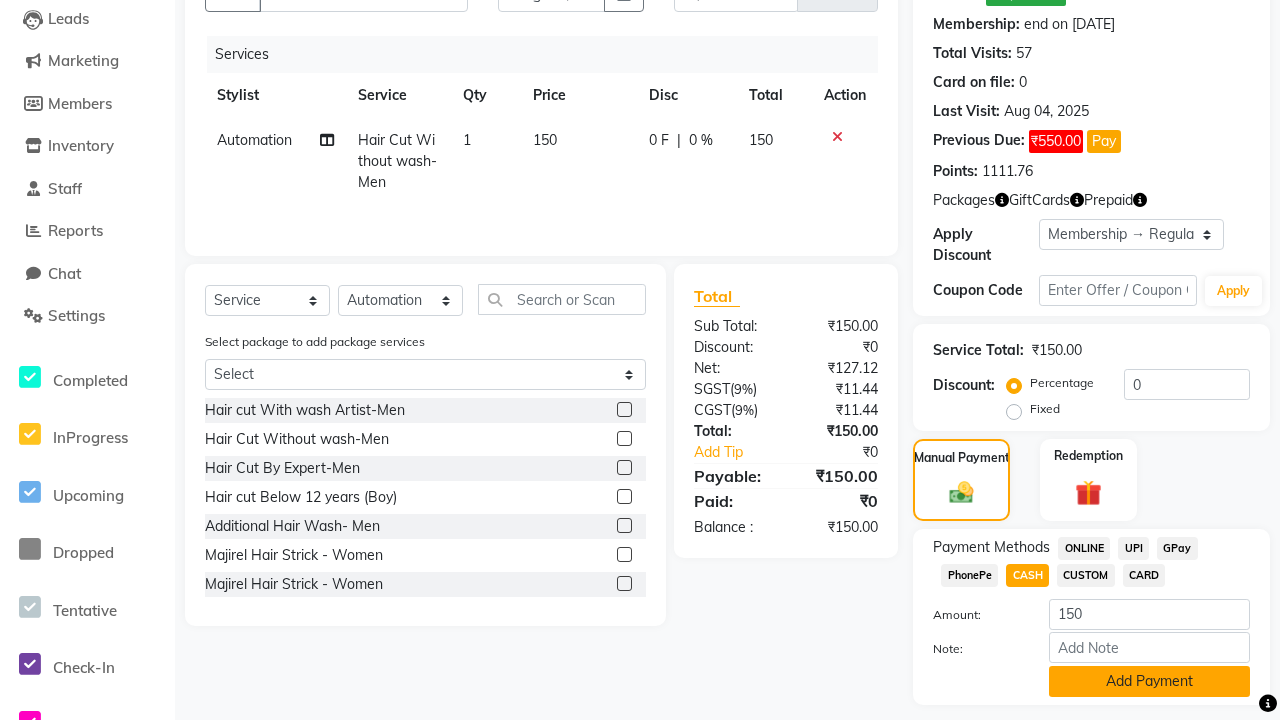 click on "Add Payment" 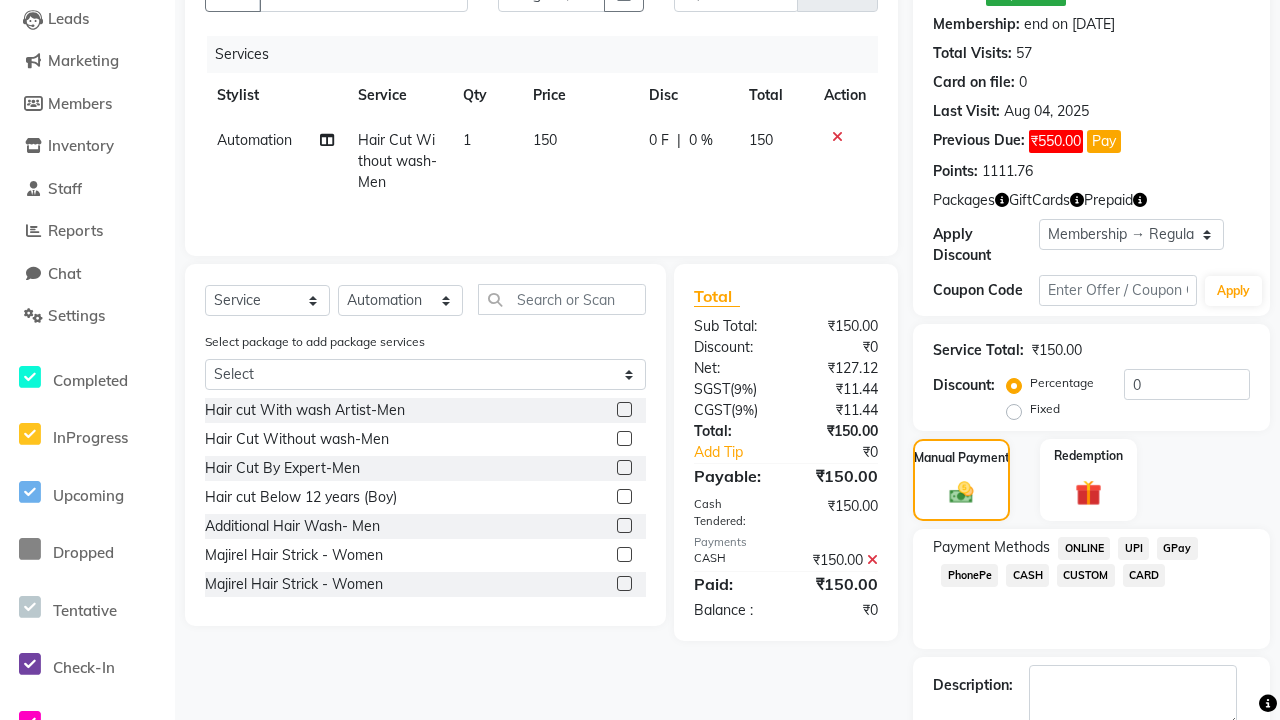 click 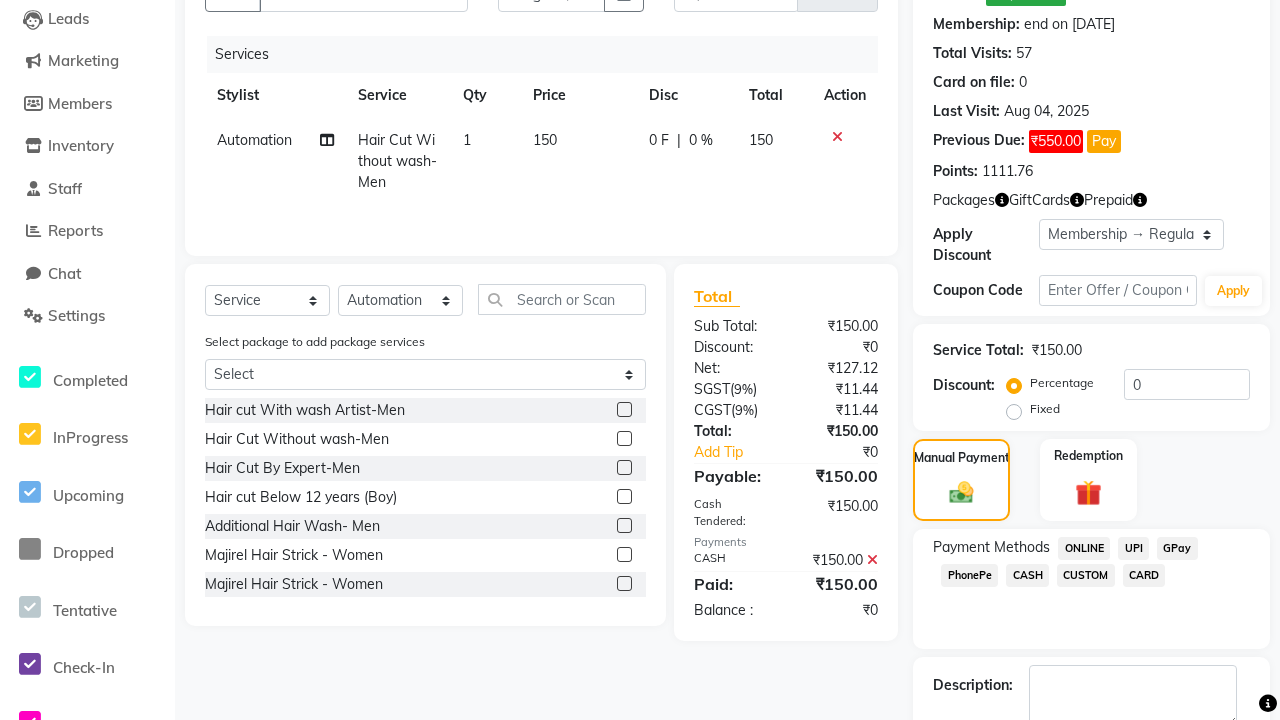 click at bounding box center [1031, 755] 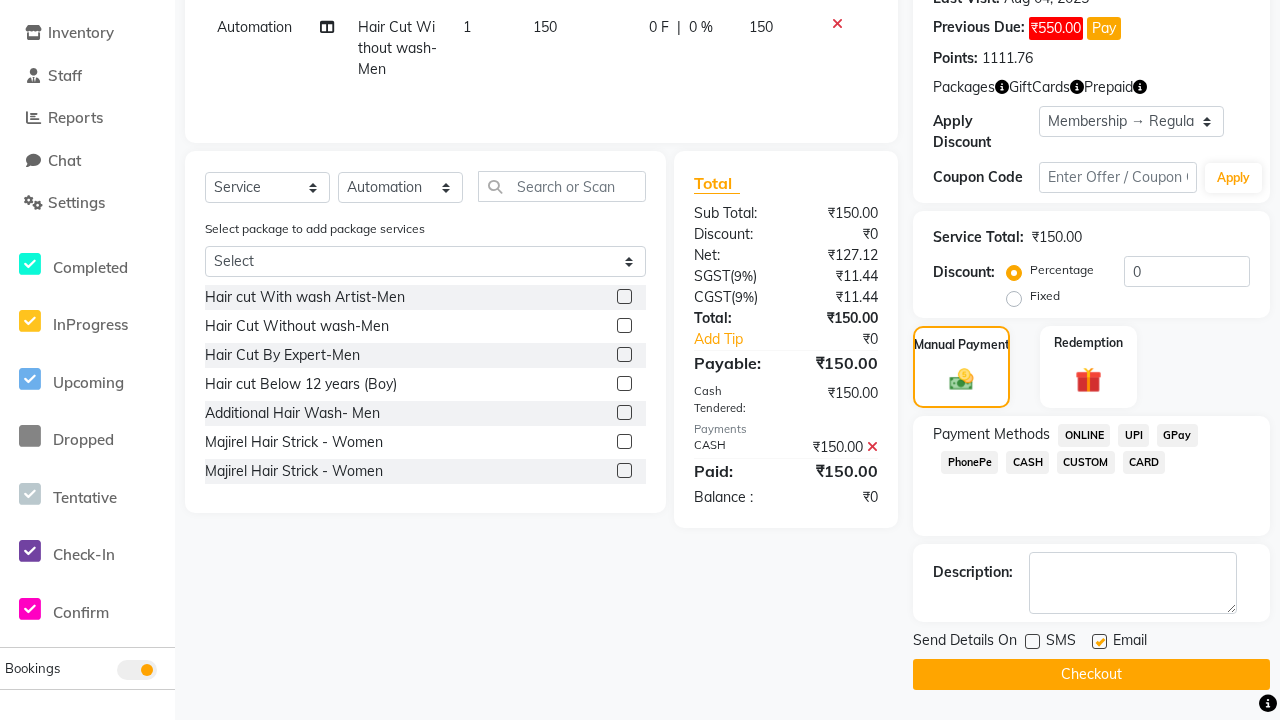click 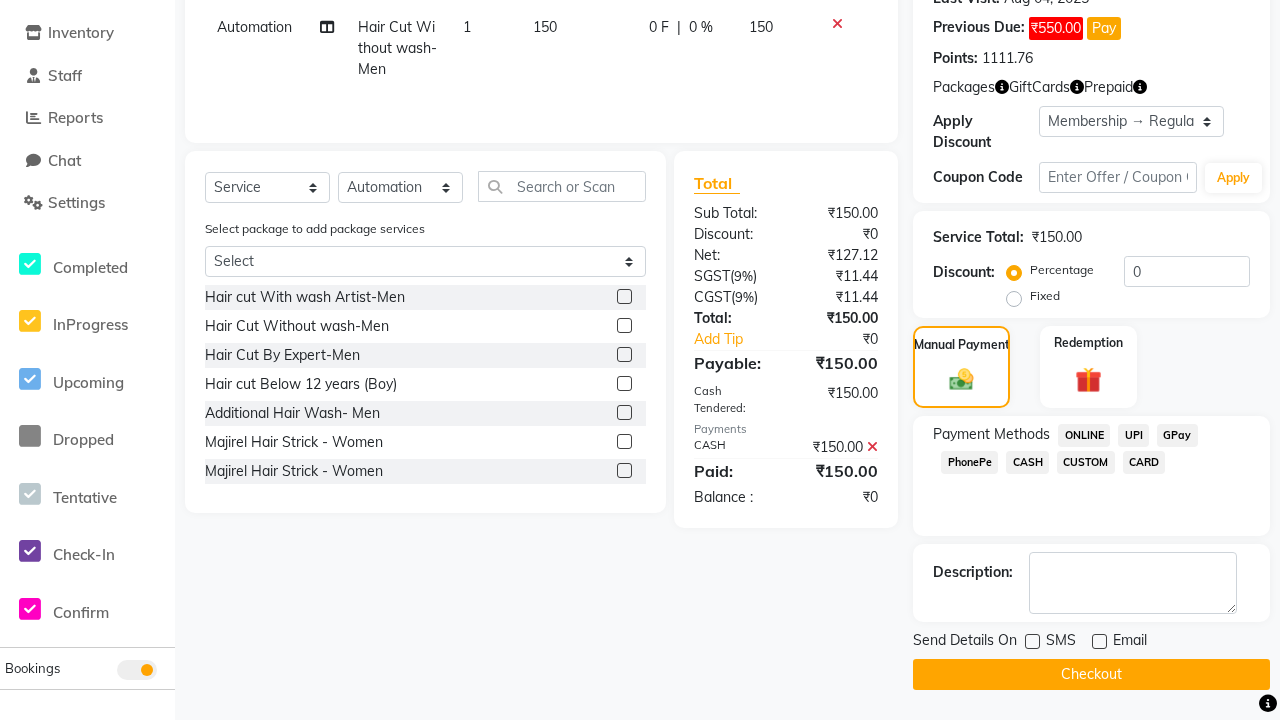 click on "Checkout" 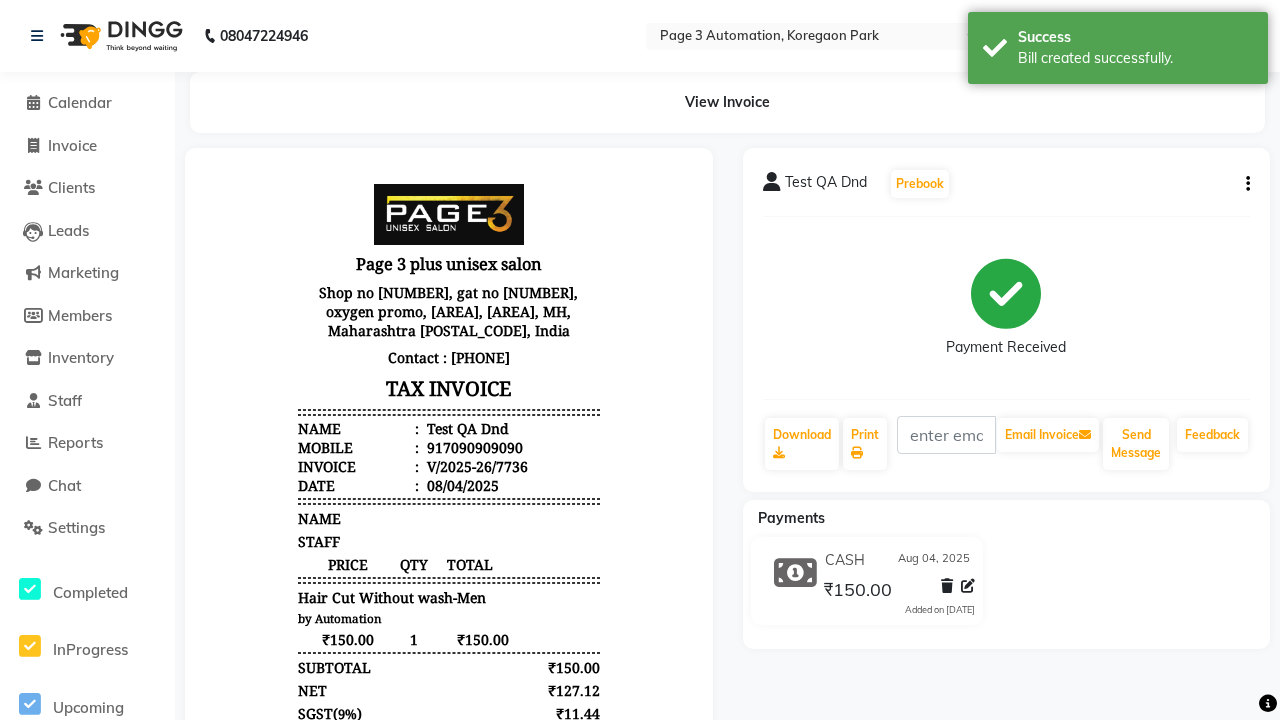 scroll, scrollTop: 0, scrollLeft: 0, axis: both 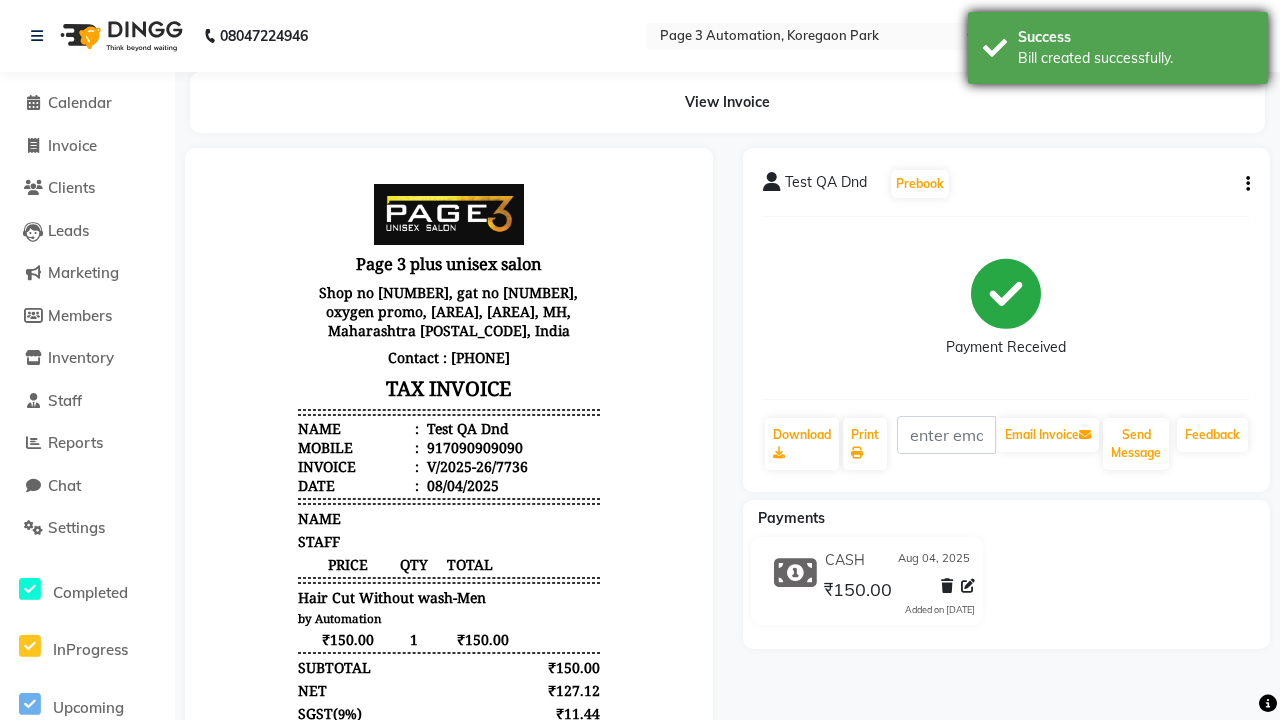 click on "Bill created successfully." at bounding box center [1135, 58] 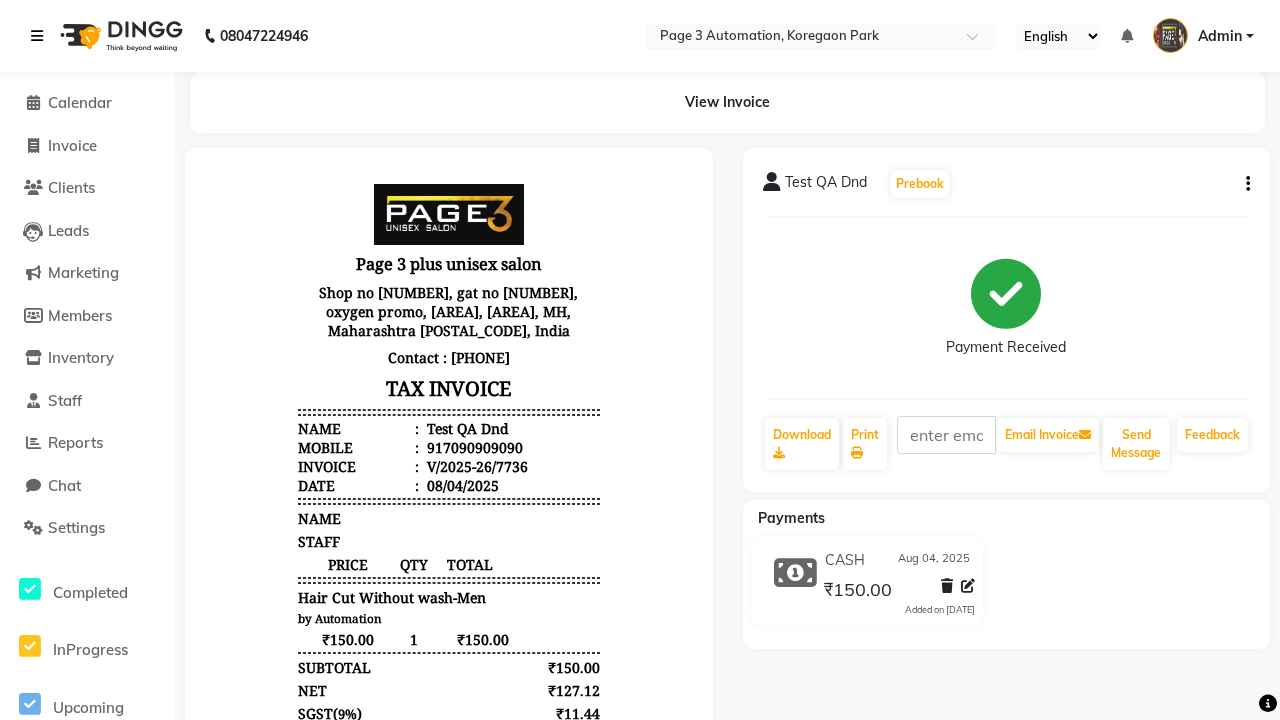 click at bounding box center [37, 36] 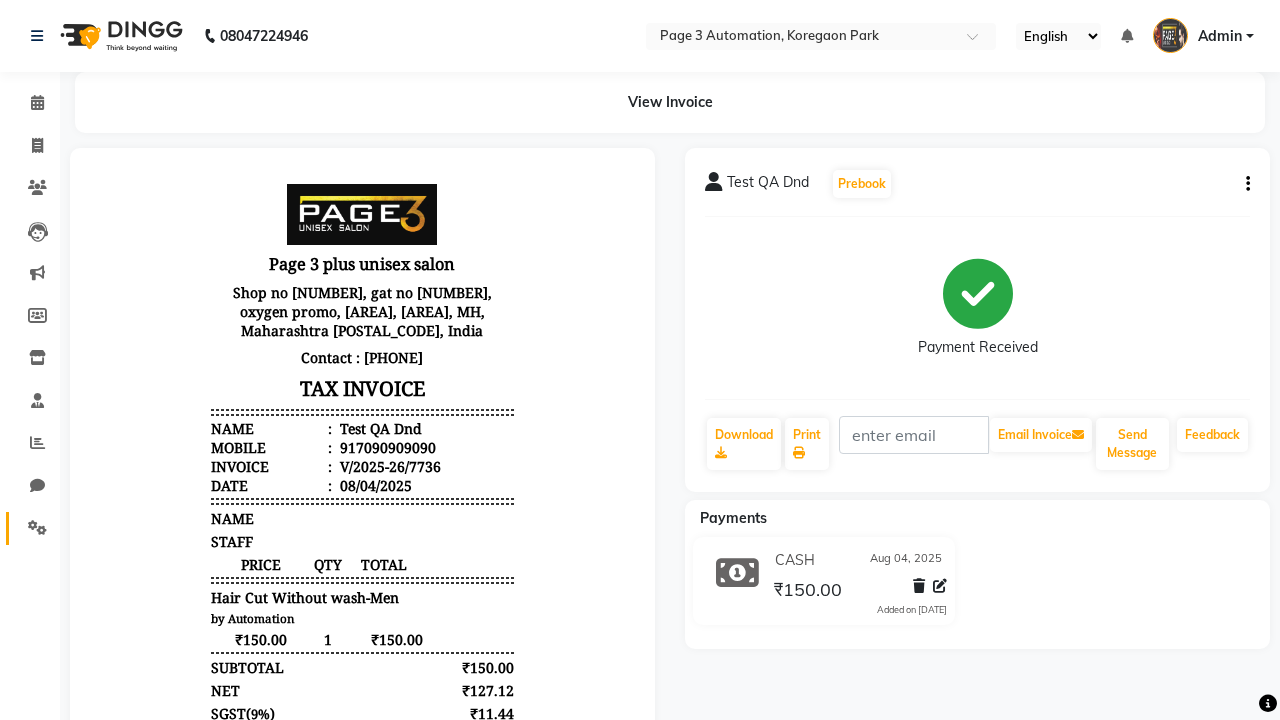 click 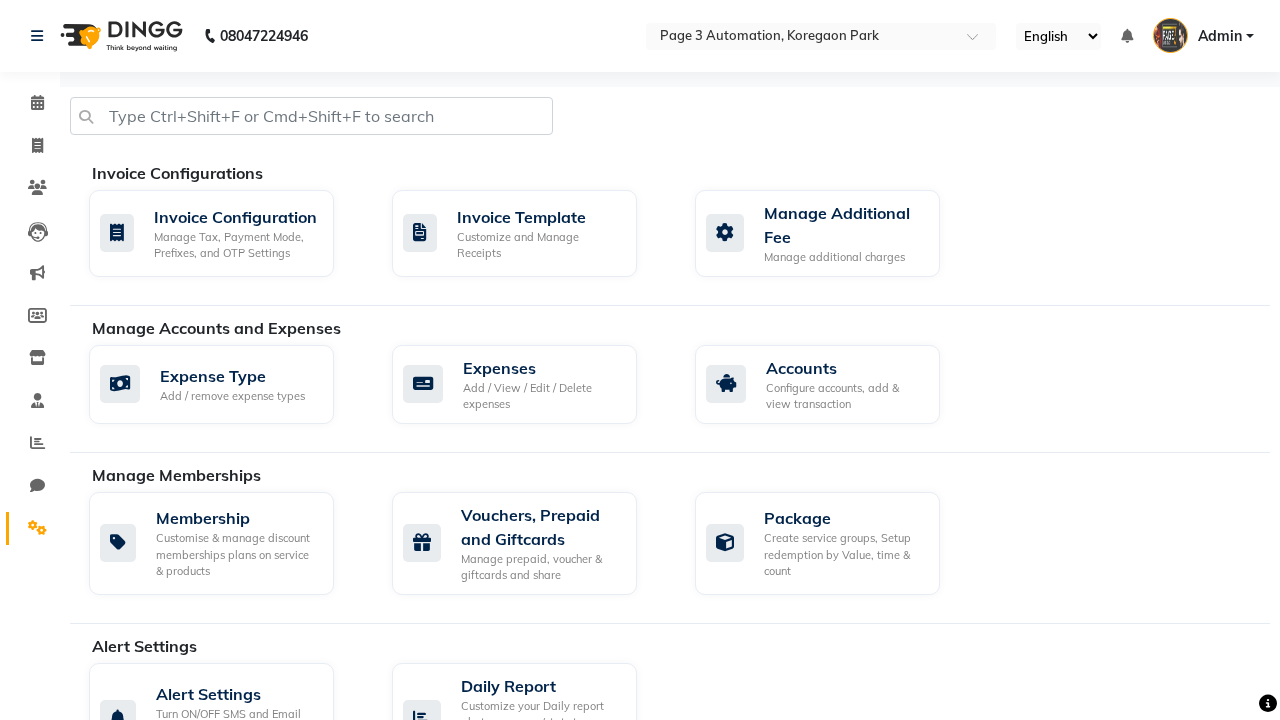 click on "Manage reset opening cash, change password." 